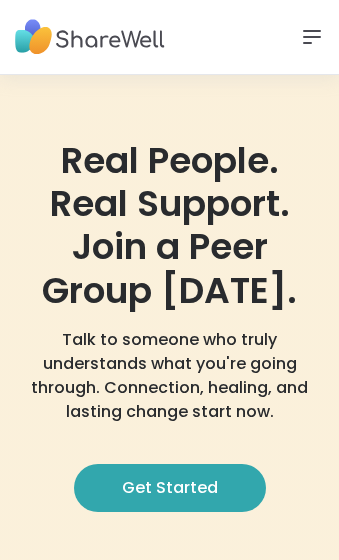 scroll, scrollTop: 0, scrollLeft: 0, axis: both 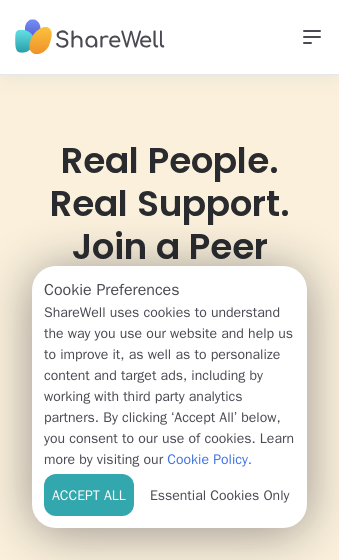click on "Accept All" at bounding box center [89, 495] 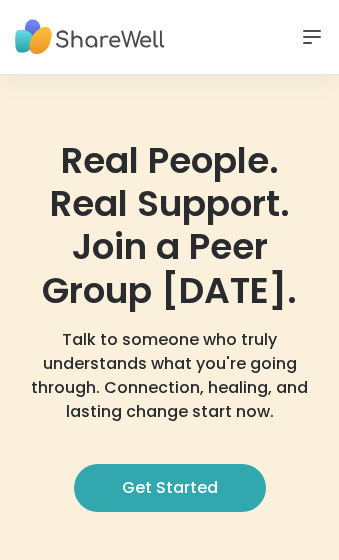 click on "Get Started" at bounding box center (170, 488) 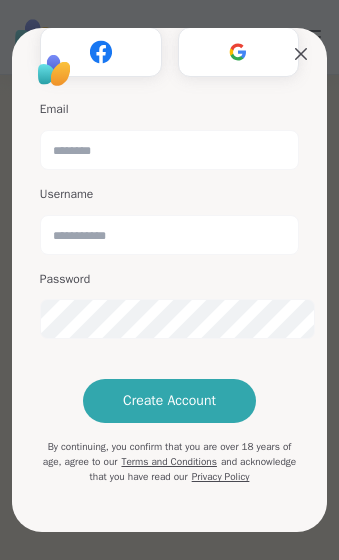 scroll, scrollTop: 47, scrollLeft: 0, axis: vertical 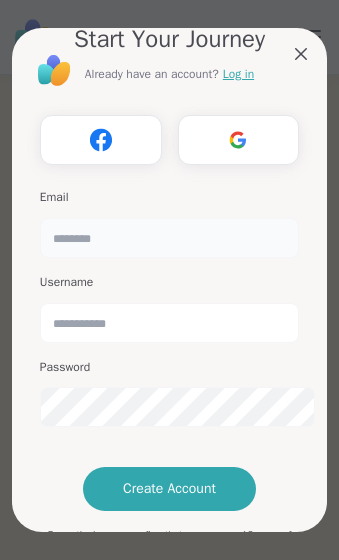 click at bounding box center [169, 238] 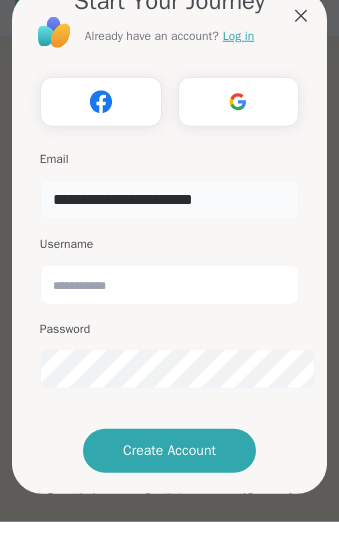 type on "**********" 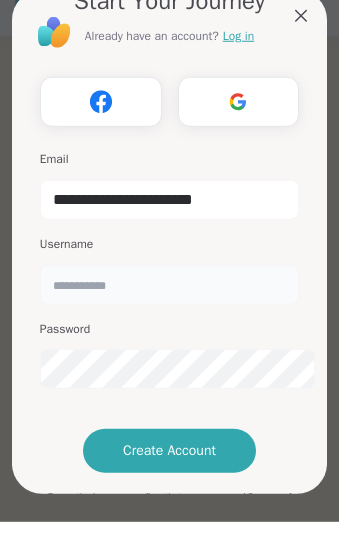 click at bounding box center [169, 323] 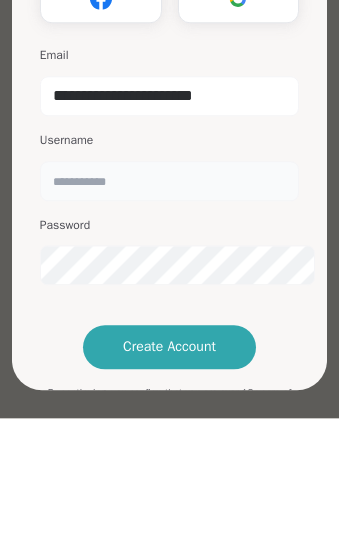 type on "*" 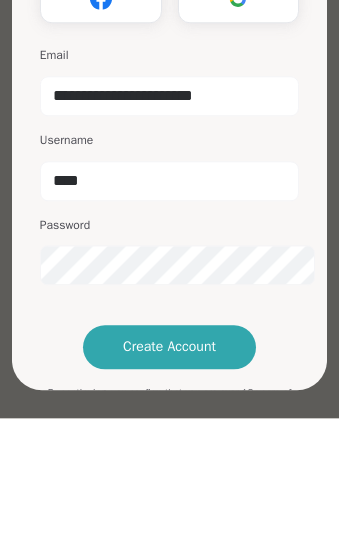scroll, scrollTop: 141, scrollLeft: 0, axis: vertical 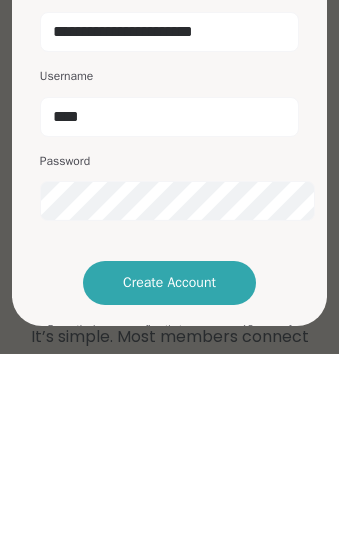 click on "Create Account" at bounding box center [169, 489] 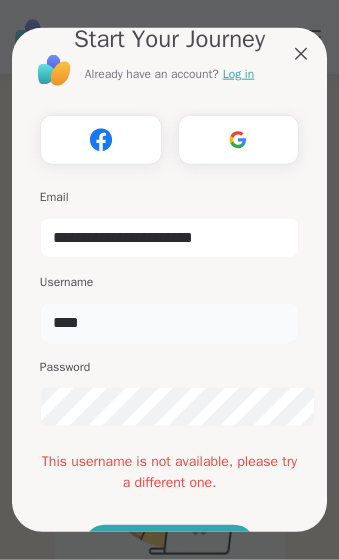 click on "****" at bounding box center [169, 323] 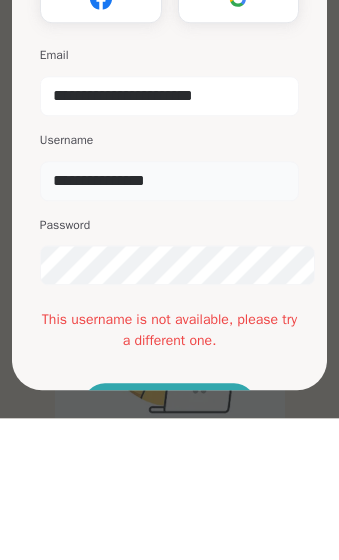 type on "**********" 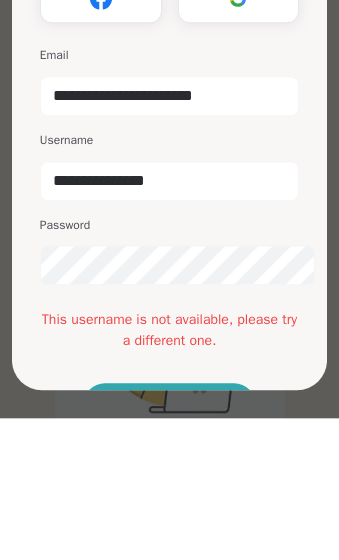 scroll, scrollTop: 489, scrollLeft: 0, axis: vertical 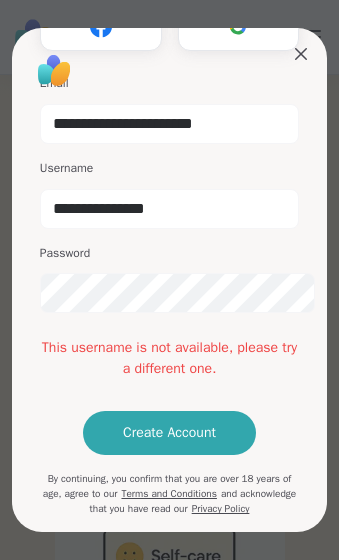 click on "Create Account" at bounding box center [169, 433] 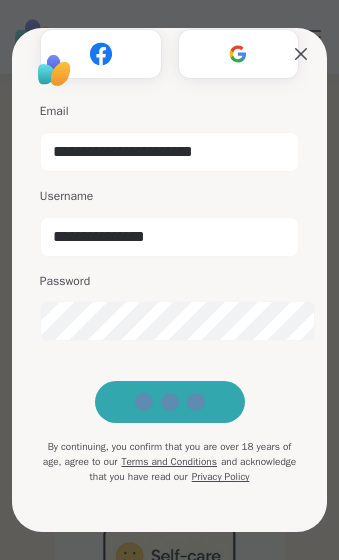 scroll, scrollTop: 146, scrollLeft: 0, axis: vertical 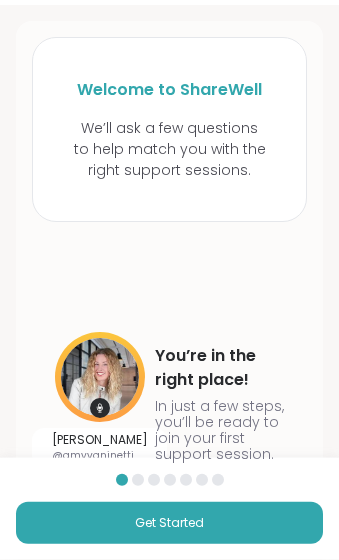 click on "Get Started" at bounding box center [169, 523] 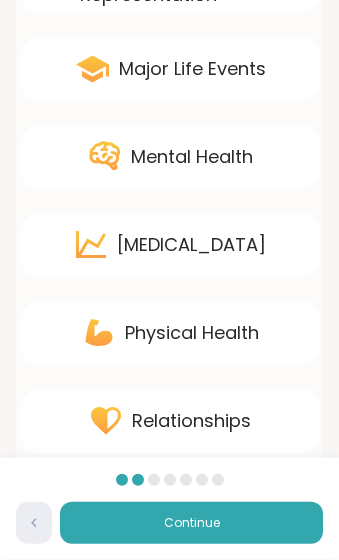 scroll, scrollTop: 418, scrollLeft: 0, axis: vertical 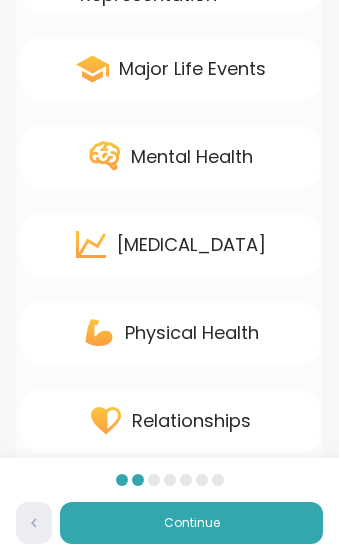 click on "Mental Health" at bounding box center (170, 157) 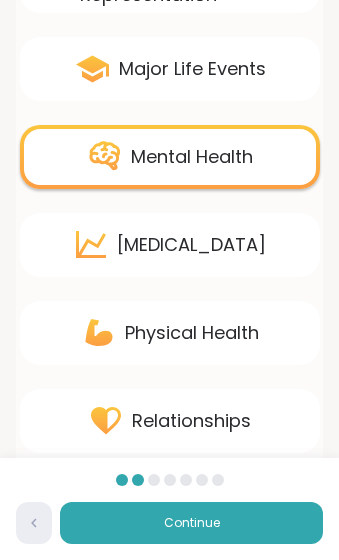 click on "Relationships" at bounding box center (170, 421) 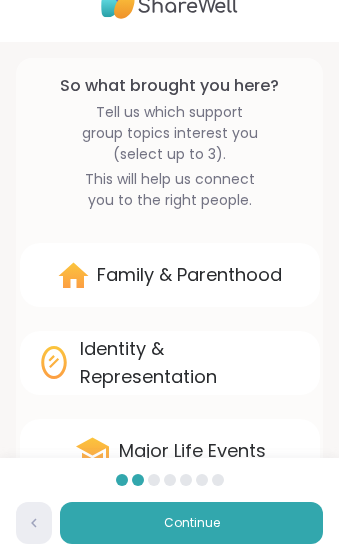 scroll, scrollTop: 36, scrollLeft: 0, axis: vertical 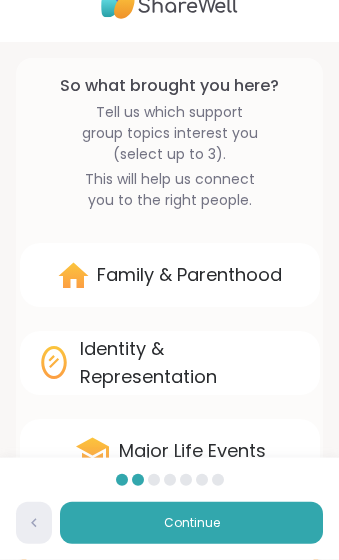 click on "Continue" at bounding box center [191, 523] 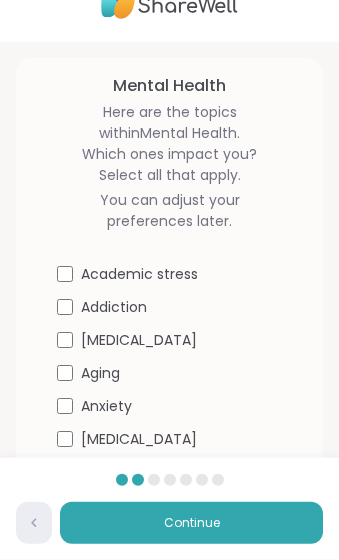 click on "Mental Health Here are the topics within  Mental Health . Which ones impact you? Select all that apply. You can adjust your preferences later. Academic stress Addiction [MEDICAL_DATA] Aging Anxiety [MEDICAL_DATA] [MEDICAL_DATA] Body image [MEDICAL_DATA] [MEDICAL_DATA] Bullying Burnout Career stress CPTSD [MEDICAL_DATA] Eating disorders Emotional regulation Existential crises Fear of abandonment Fear of failure Fear of rejection Feeling stuck Financial stress General mental health [MEDICAL_DATA] Imposter syndrome [MEDICAL_DATA] Internet or gaming addiction Lack of motivation Loneliness Major life changes [MEDICAL_DATA] (OCD) [MEDICAL_DATA] [MEDICAL_DATA] Phobias [MEDICAL_DATA] Recovery Seasonal [MEDICAL_DATA] Self-esteem Shame [MEDICAL_DATA] [MEDICAL_DATA] Suicidal thoughts" at bounding box center (169, 910) 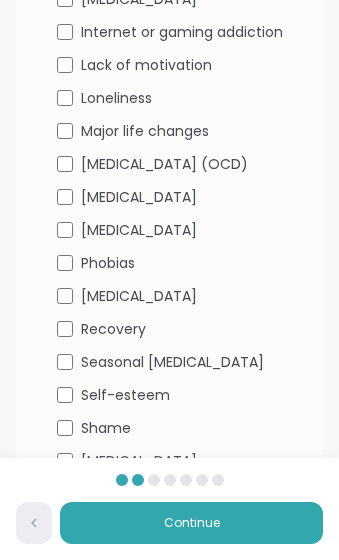 scroll, scrollTop: 1275, scrollLeft: 0, axis: vertical 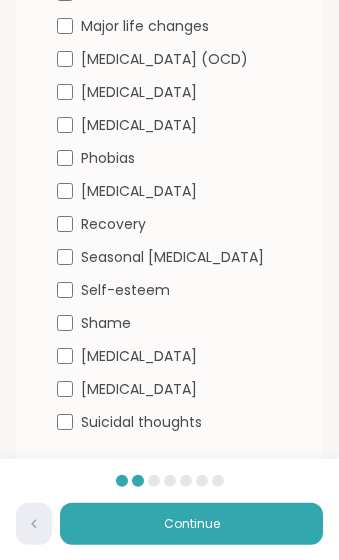click on "Academic stress Addiction [MEDICAL_DATA] Aging Anxiety [MEDICAL_DATA] [MEDICAL_DATA] Body image [MEDICAL_DATA] [MEDICAL_DATA] Bullying Burnout Career stress CPTSD [MEDICAL_DATA] Eating disorders Emotional regulation Existential crises Fear of abandonment Fear of failure Fear of rejection Feeling stuck Financial stress General mental health [MEDICAL_DATA] Imposter syndrome [MEDICAL_DATA] Internet or gaming addiction Lack of motivation Loneliness Major life changes [MEDICAL_DATA] (OCD) [MEDICAL_DATA] [MEDICAL_DATA] Phobias [MEDICAL_DATA] Recovery Seasonal [MEDICAL_DATA] Self-esteem Shame [MEDICAL_DATA] [MEDICAL_DATA] Suicidal thoughts" at bounding box center [170, -272] 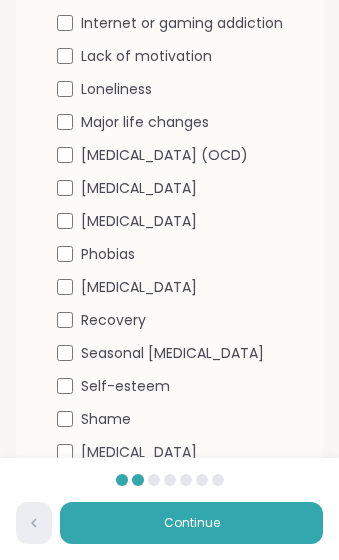 scroll, scrollTop: 1175, scrollLeft: 0, axis: vertical 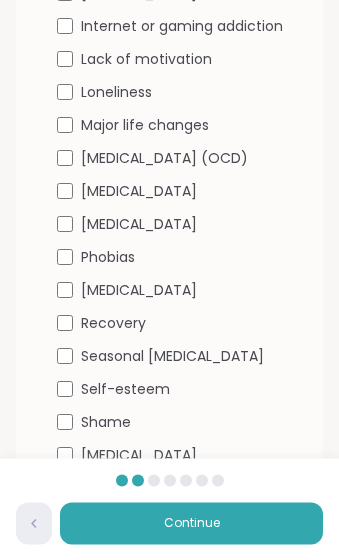 click on "Academic stress Addiction [MEDICAL_DATA] Aging Anxiety [MEDICAL_DATA] [MEDICAL_DATA] Body image [MEDICAL_DATA] [MEDICAL_DATA] Bullying Burnout Career stress CPTSD [MEDICAL_DATA] Eating disorders Emotional regulation Existential crises Fear of abandonment Fear of failure Fear of rejection Feeling stuck Financial stress General mental health [MEDICAL_DATA] Imposter syndrome [MEDICAL_DATA] Internet or gaming addiction Lack of motivation Loneliness Major life changes [MEDICAL_DATA] (OCD) [MEDICAL_DATA] [MEDICAL_DATA] Phobias [MEDICAL_DATA] Recovery Seasonal [MEDICAL_DATA] Self-esteem Shame [MEDICAL_DATA] [MEDICAL_DATA] Suicidal thoughts" at bounding box center [170, -172] 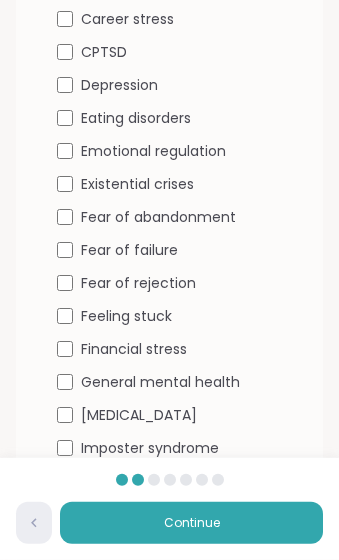 scroll, scrollTop: 687, scrollLeft: 0, axis: vertical 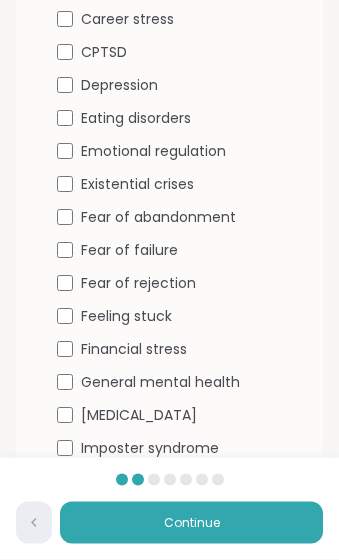 click on "Academic stress Addiction [MEDICAL_DATA] Aging Anxiety [MEDICAL_DATA] [MEDICAL_DATA] Body image [MEDICAL_DATA] [MEDICAL_DATA] Bullying Burnout Career stress CPTSD [MEDICAL_DATA] Eating disorders Emotional regulation Existential crises Fear of abandonment Fear of failure Fear of rejection Feeling stuck Financial stress General mental health [MEDICAL_DATA] Imposter syndrome [MEDICAL_DATA] Internet or gaming addiction Lack of motivation Loneliness Major life changes [MEDICAL_DATA] (OCD) [MEDICAL_DATA] [MEDICAL_DATA] Phobias [MEDICAL_DATA] Recovery Seasonal [MEDICAL_DATA] Self-esteem Shame [MEDICAL_DATA] [MEDICAL_DATA] Suicidal thoughts" at bounding box center (170, 316) 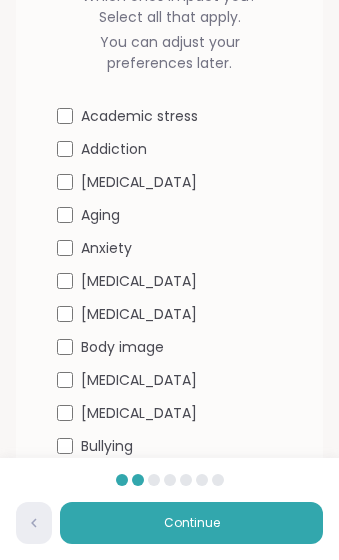 scroll, scrollTop: 193, scrollLeft: 0, axis: vertical 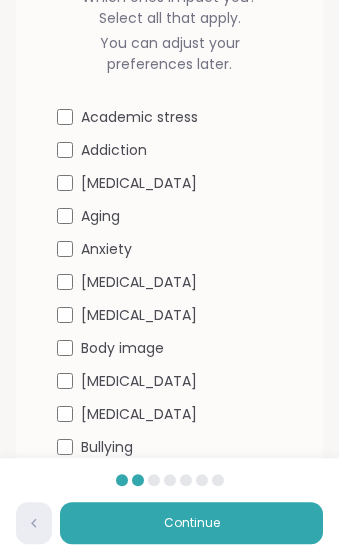 click on "Continue" at bounding box center [191, 523] 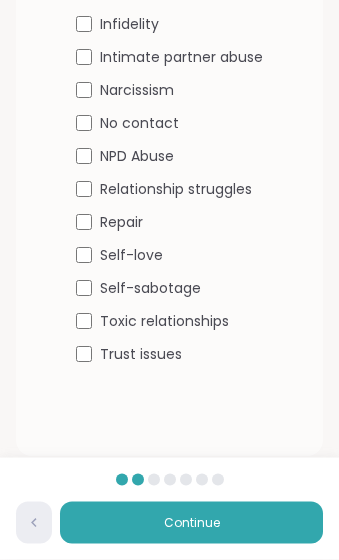 scroll, scrollTop: 650, scrollLeft: 0, axis: vertical 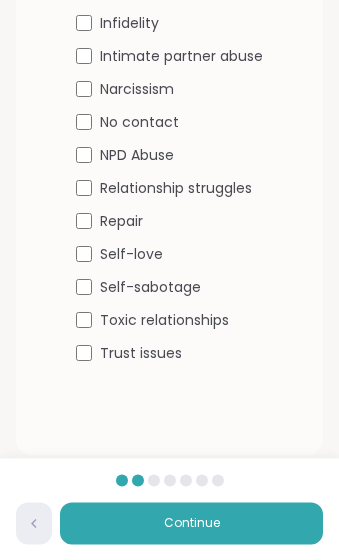click on "Trust issues" at bounding box center (169, 353) 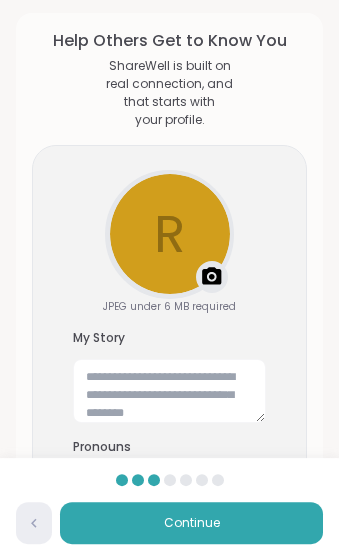 scroll, scrollTop: 81, scrollLeft: 0, axis: vertical 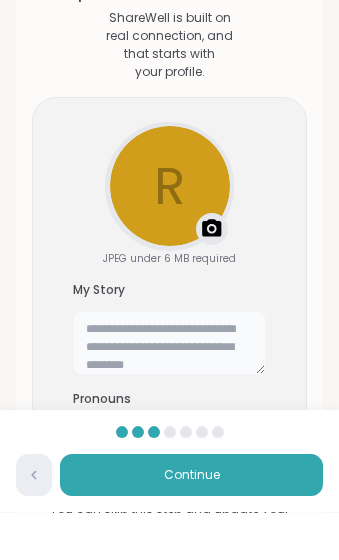 click at bounding box center (169, 391) 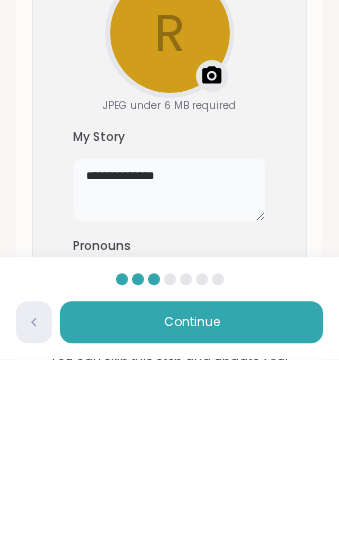 type on "**********" 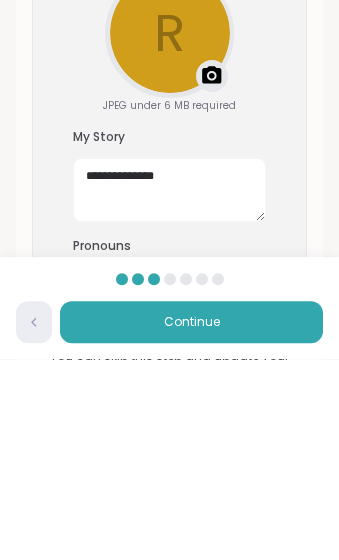 scroll, scrollTop: 118, scrollLeft: 0, axis: vertical 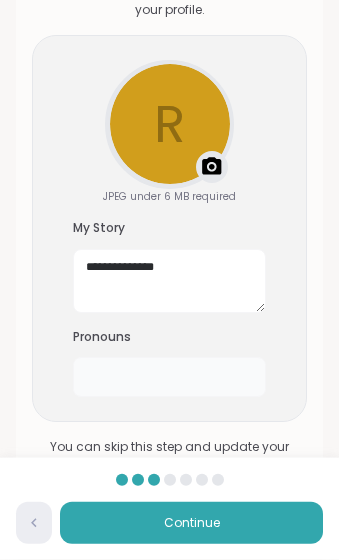 click at bounding box center (169, 377) 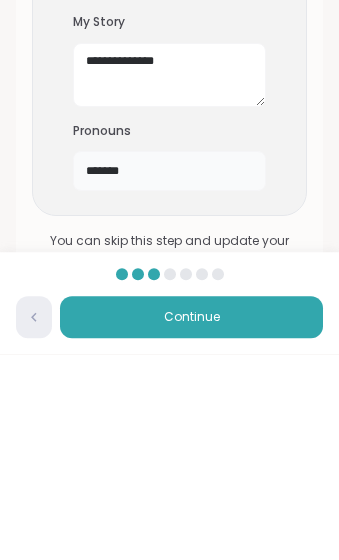 type on "*******" 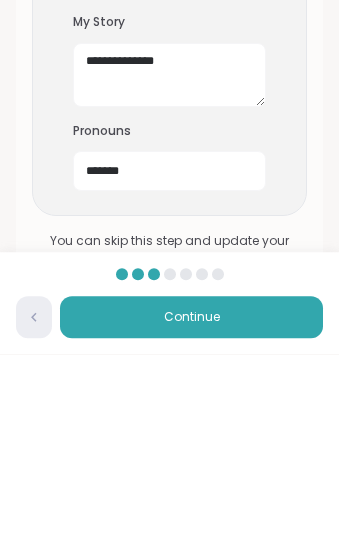 scroll, scrollTop: 229, scrollLeft: 0, axis: vertical 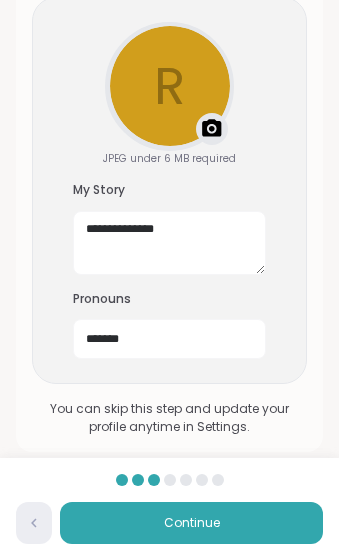click on "Continue" at bounding box center [191, 523] 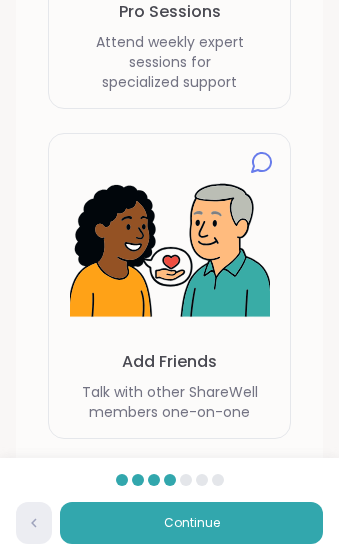 scroll, scrollTop: 837, scrollLeft: 0, axis: vertical 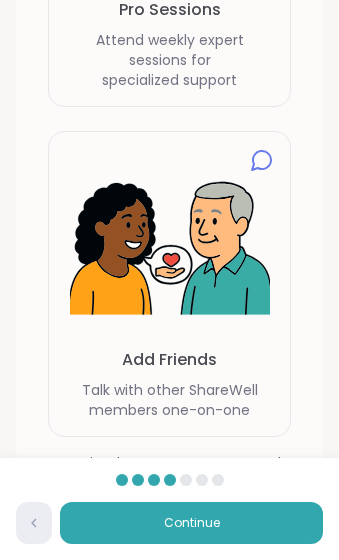 click on "Continue" at bounding box center [191, 523] 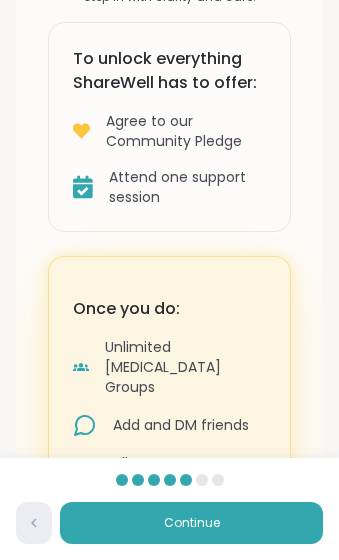 scroll, scrollTop: 249, scrollLeft: 0, axis: vertical 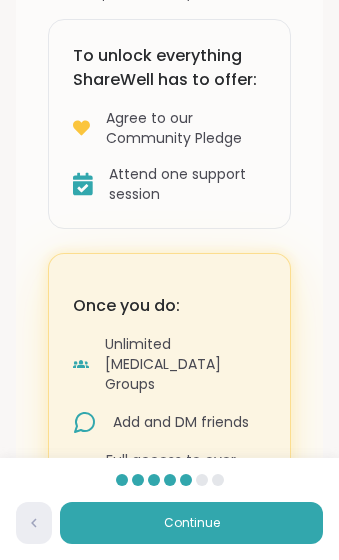 click on "Continue" at bounding box center [191, 523] 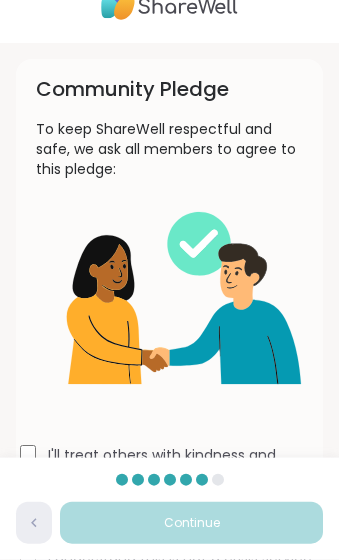 scroll, scrollTop: 45, scrollLeft: 0, axis: vertical 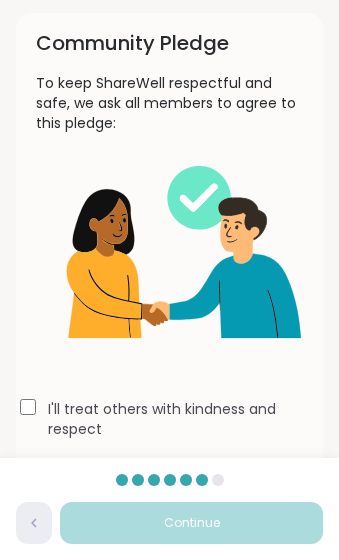 click on "I'll treat others with kindness and respect" at bounding box center (170, 419) 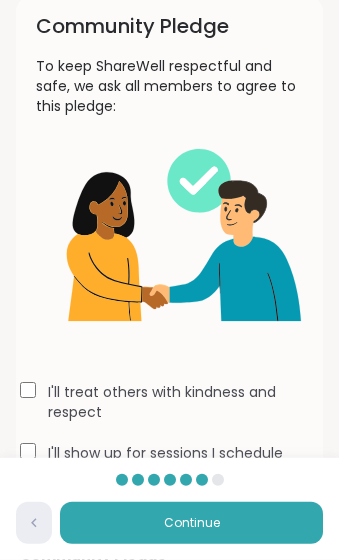 scroll, scrollTop: 115, scrollLeft: 0, axis: vertical 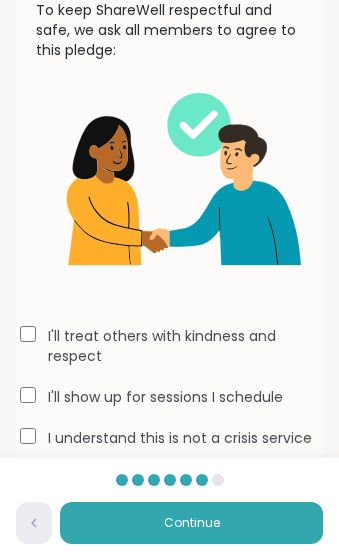 click on "Continue" at bounding box center (191, 523) 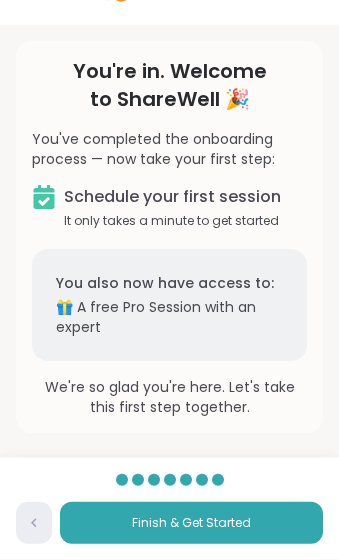 click on "Finish & Get Started" at bounding box center [191, 523] 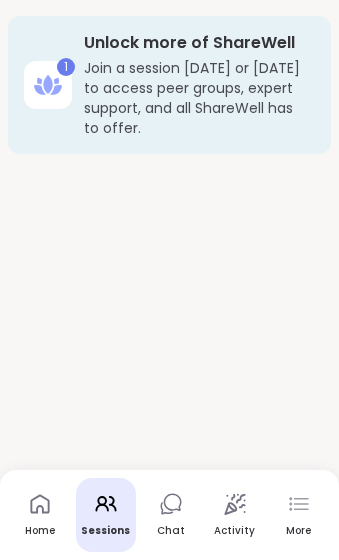 scroll, scrollTop: 53, scrollLeft: 0, axis: vertical 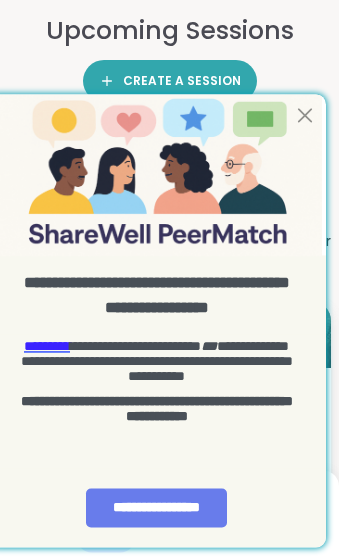 click at bounding box center [305, 115] 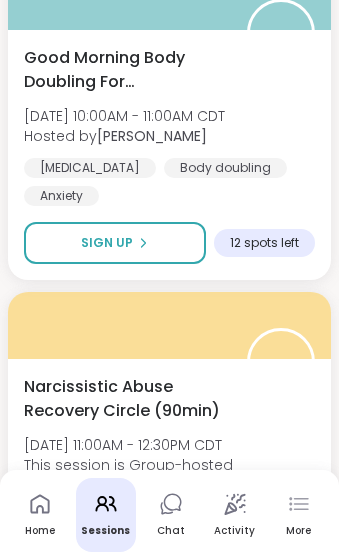 scroll, scrollTop: 2429, scrollLeft: 0, axis: vertical 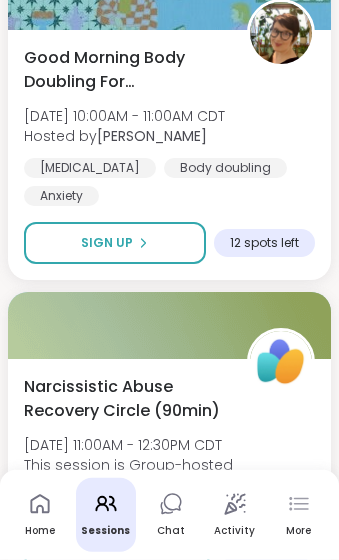 click on "Chat" at bounding box center [171, 515] 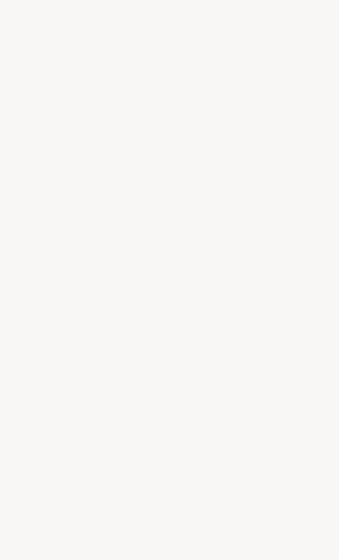 scroll, scrollTop: 0, scrollLeft: 0, axis: both 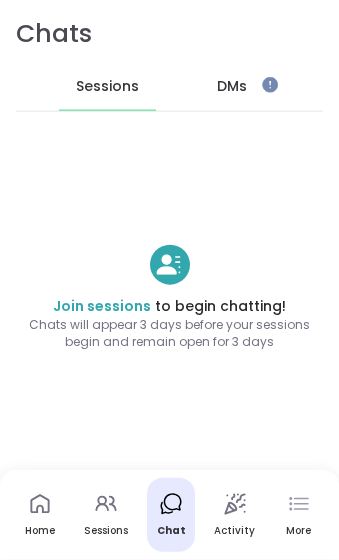 click on "DMs" at bounding box center (232, 87) 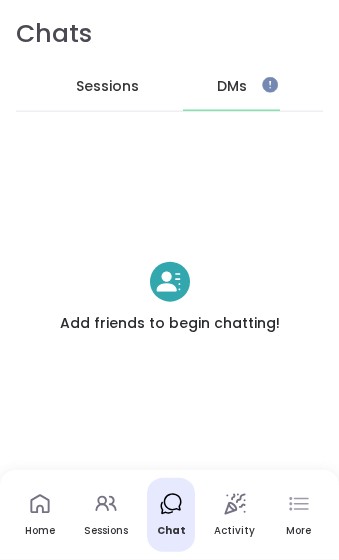 click on "DMs" at bounding box center [232, 87] 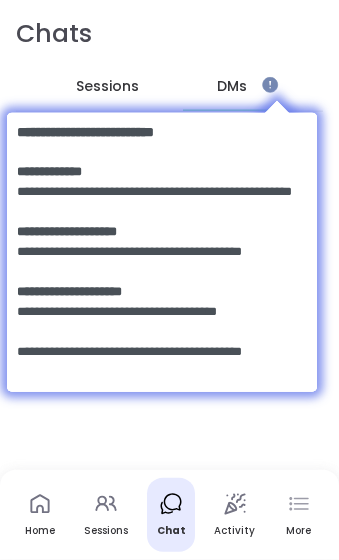 click on "Add friends to begin chatting!" at bounding box center (169, 298) 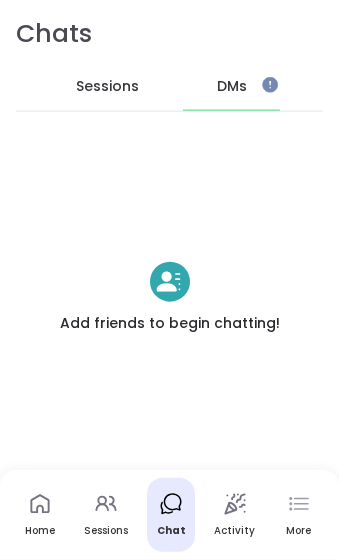 click on "Sessions" at bounding box center (107, 87) 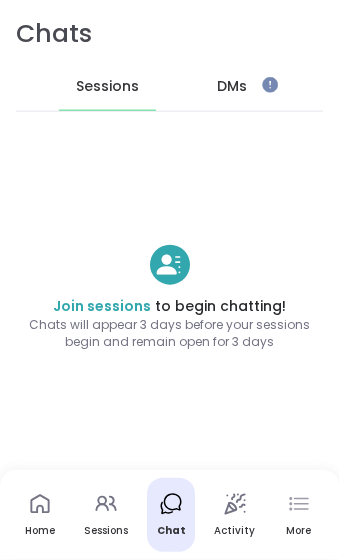 click 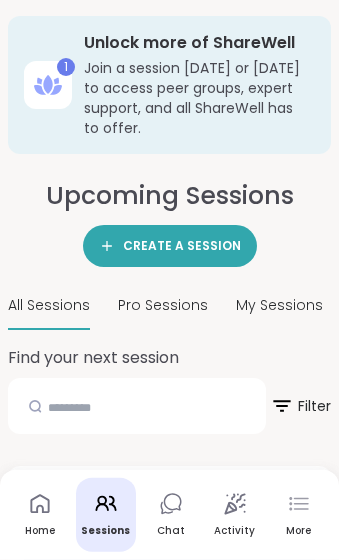 click 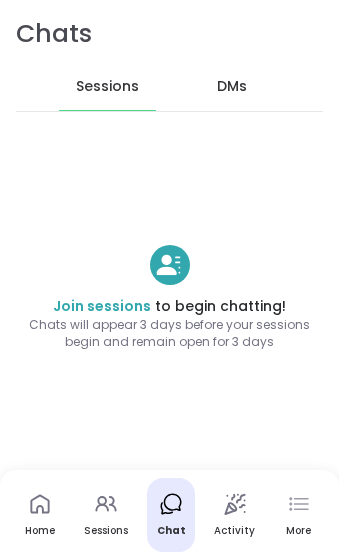 scroll, scrollTop: 0, scrollLeft: 0, axis: both 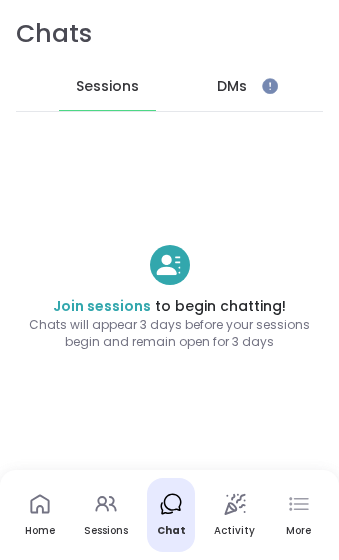 click 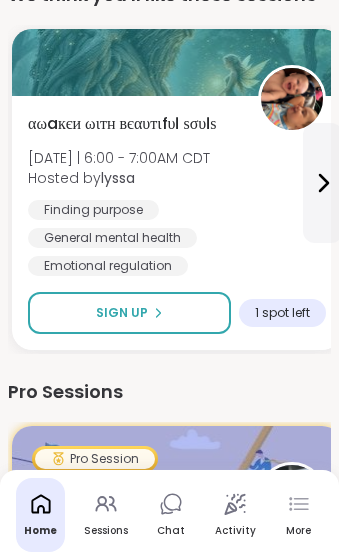 click on "Sessions" at bounding box center (106, 515) 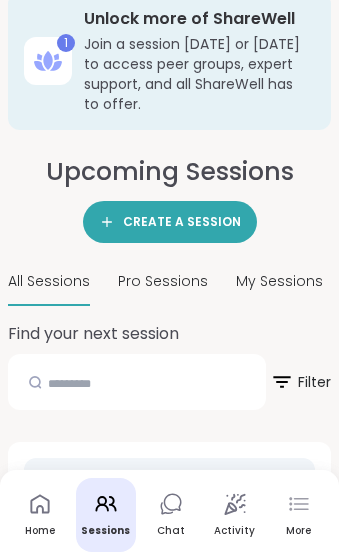 scroll, scrollTop: 0, scrollLeft: 0, axis: both 